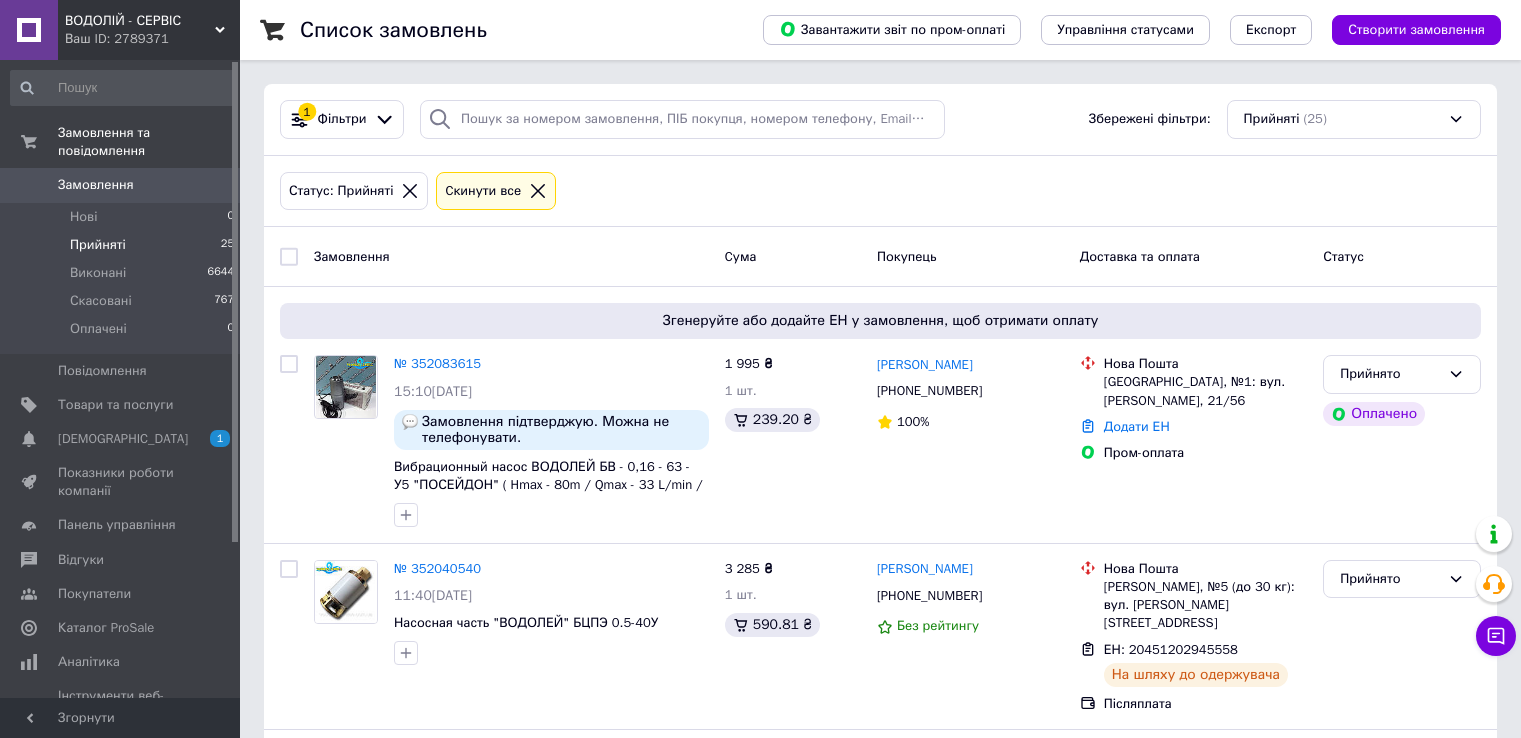 scroll, scrollTop: 0, scrollLeft: 0, axis: both 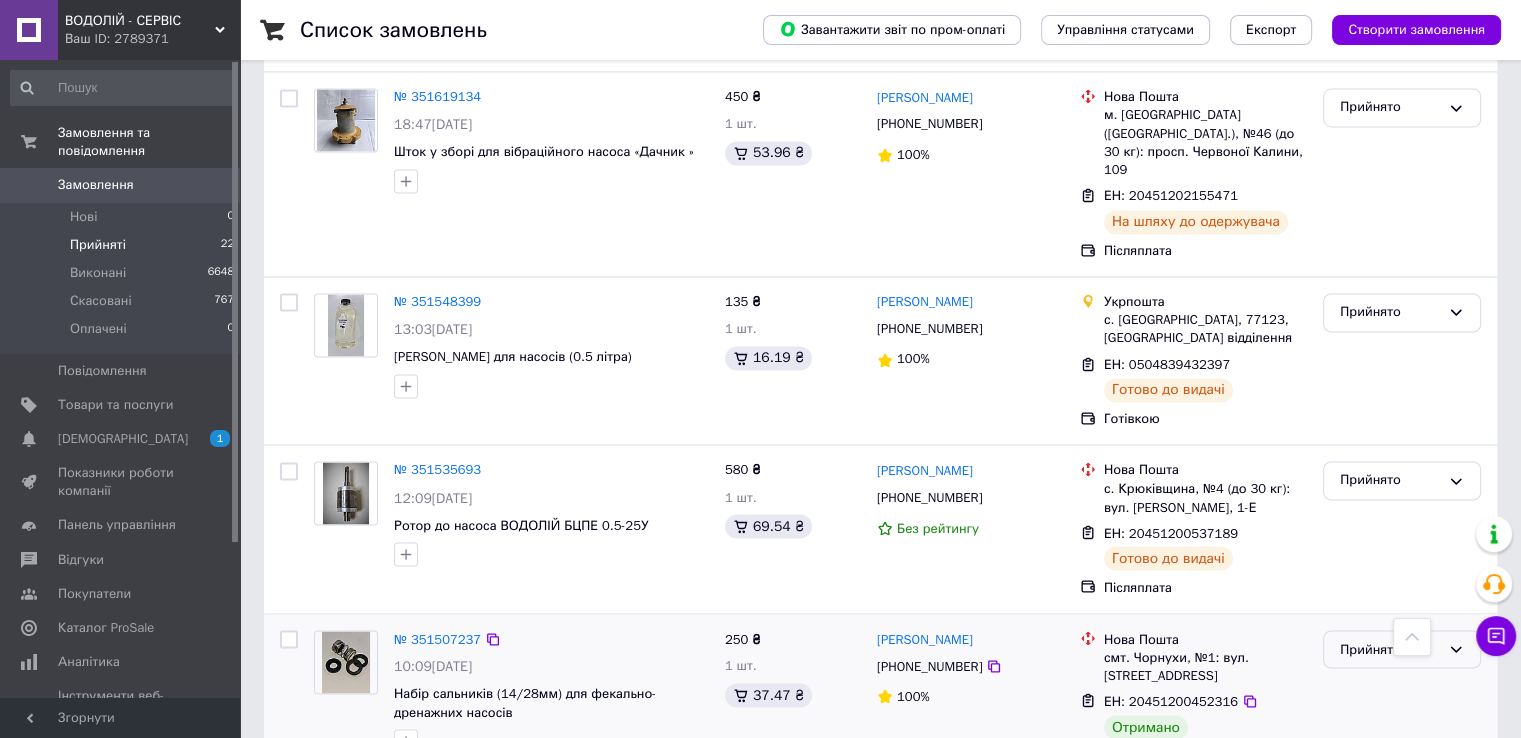 click 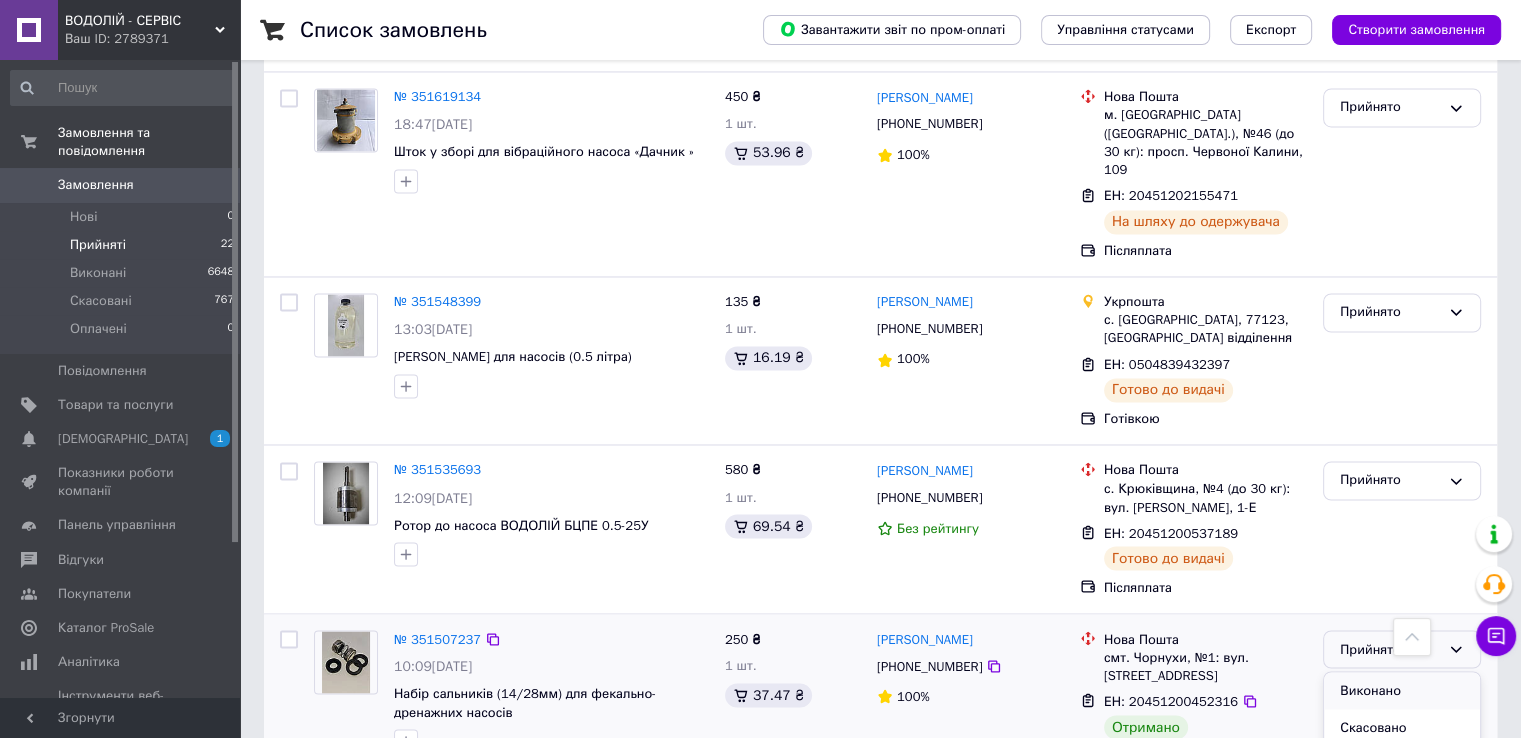 click on "Виконано" at bounding box center (1402, 690) 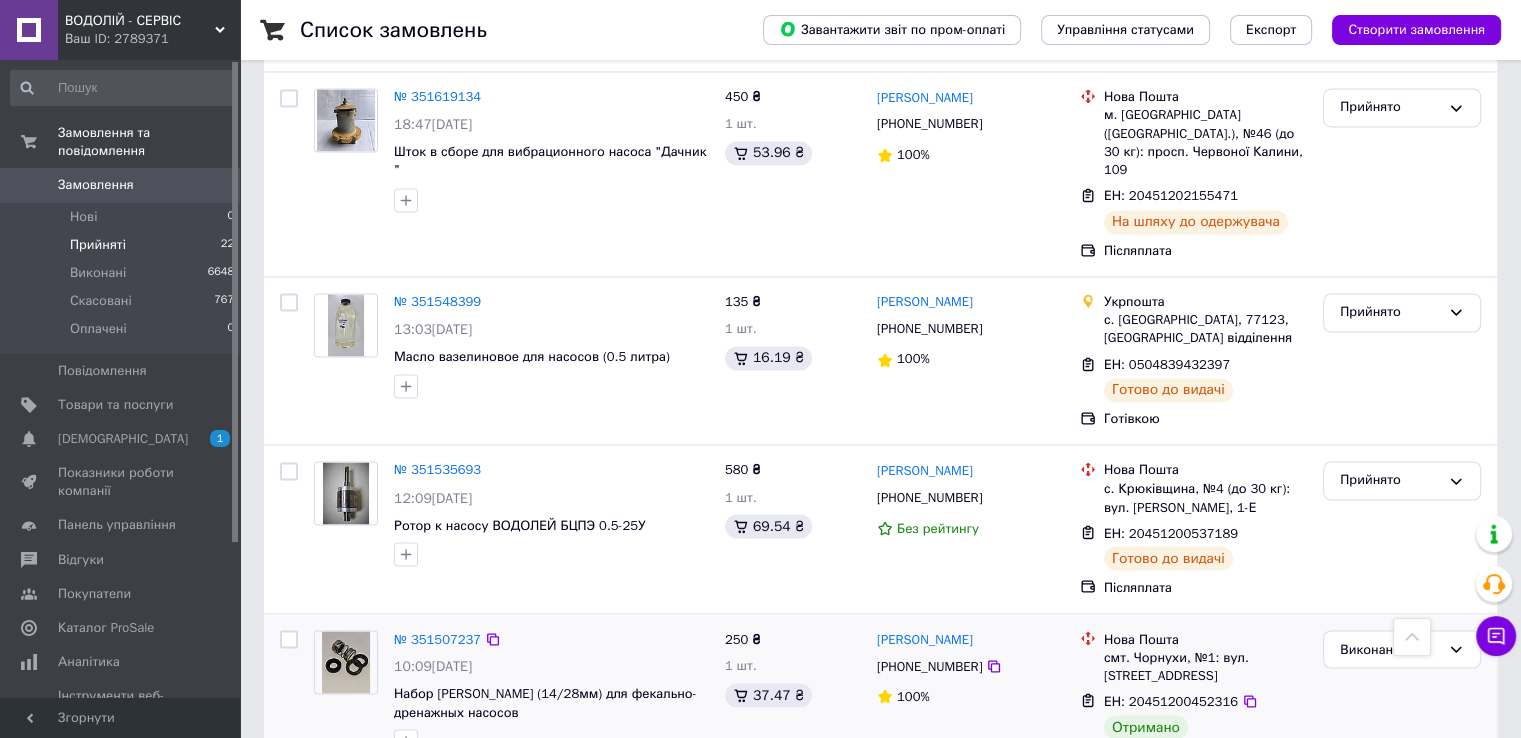 click on "2" at bounding box center [327, 826] 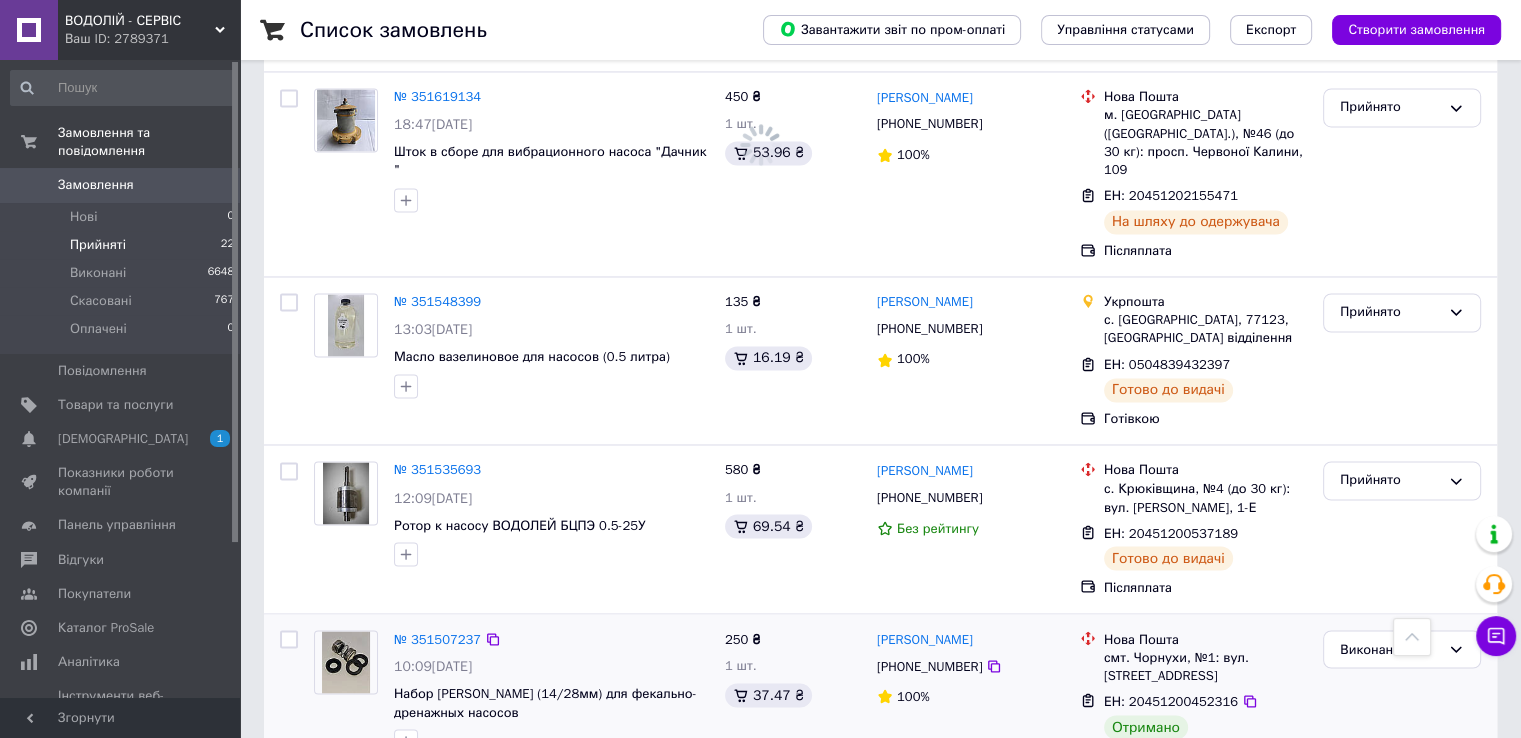 scroll, scrollTop: 0, scrollLeft: 0, axis: both 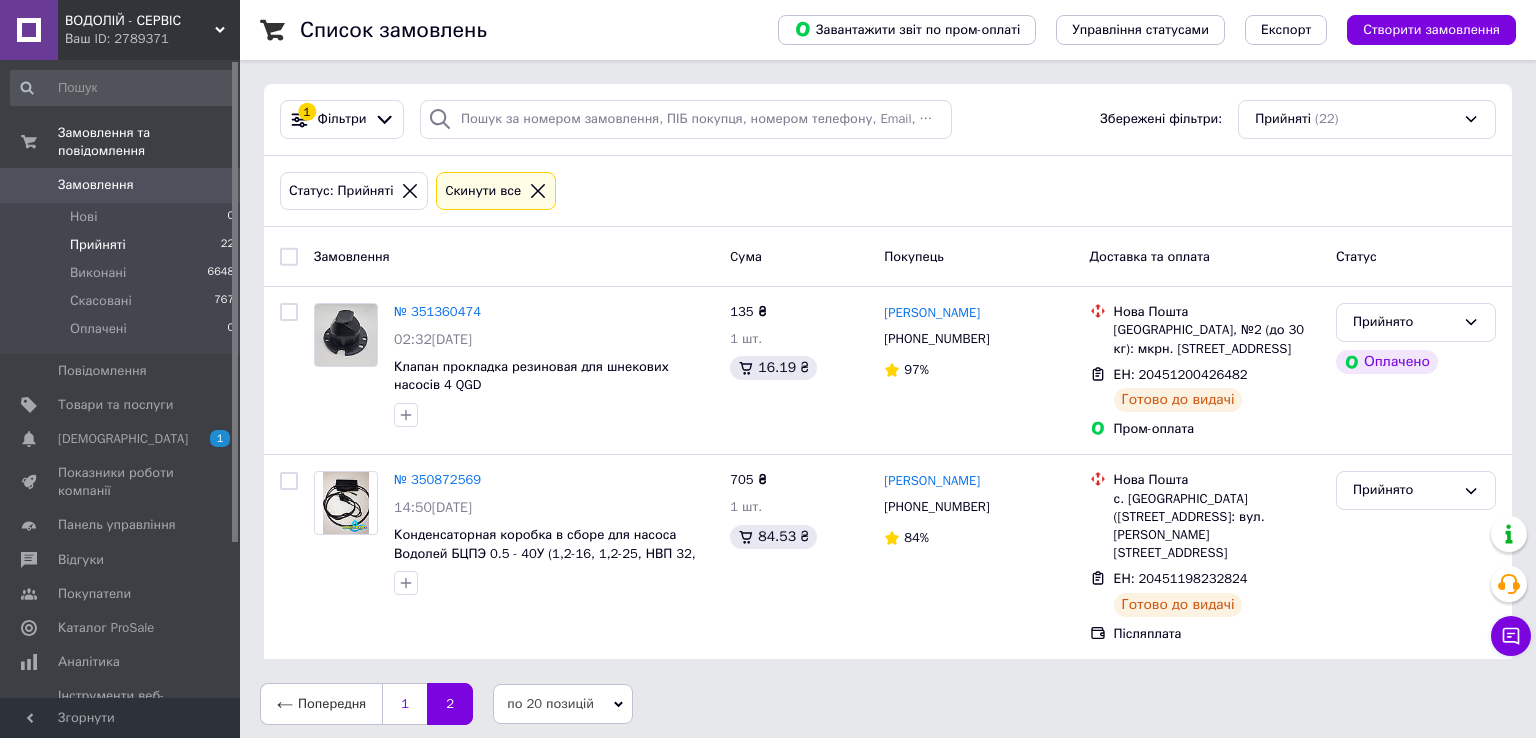 click on "1" at bounding box center (404, 704) 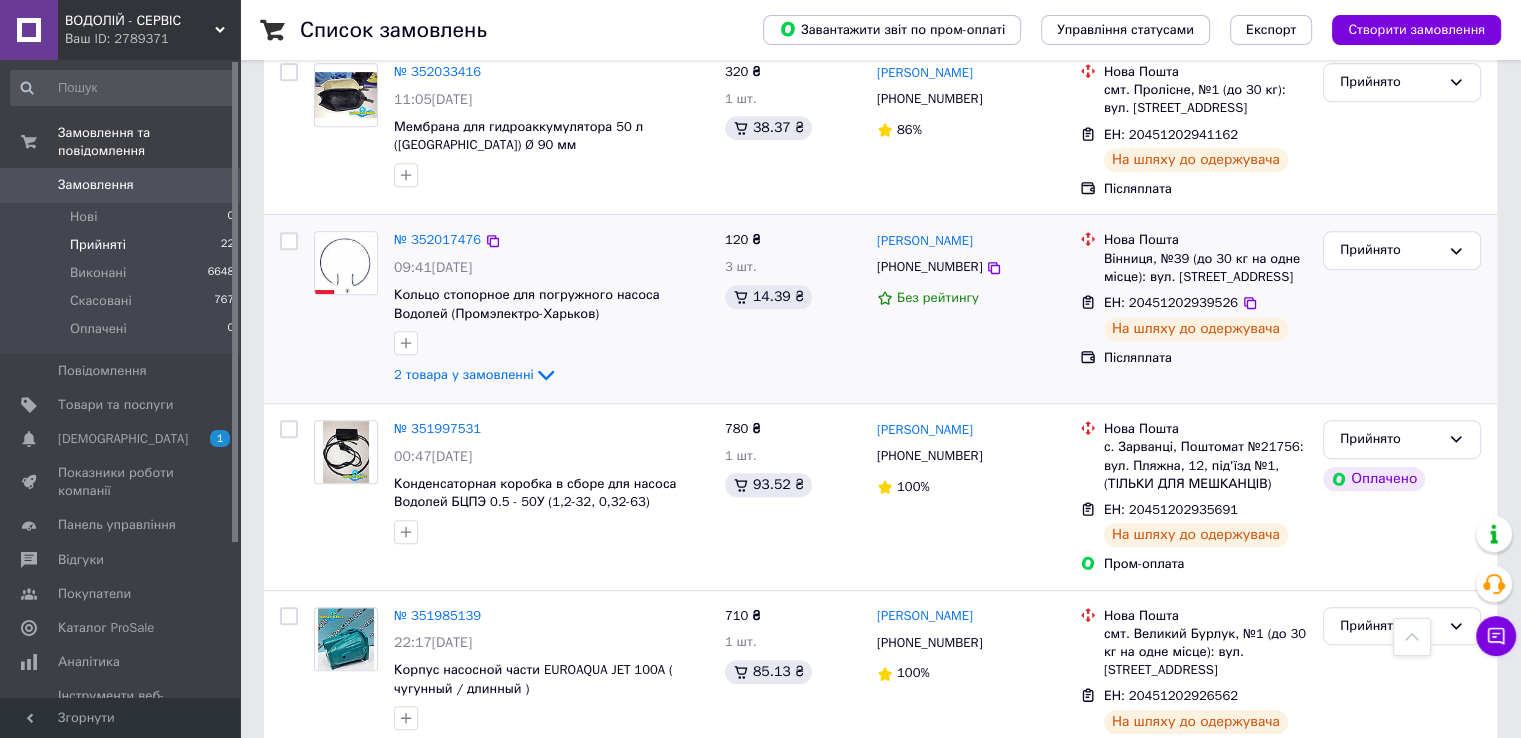 scroll, scrollTop: 1000, scrollLeft: 0, axis: vertical 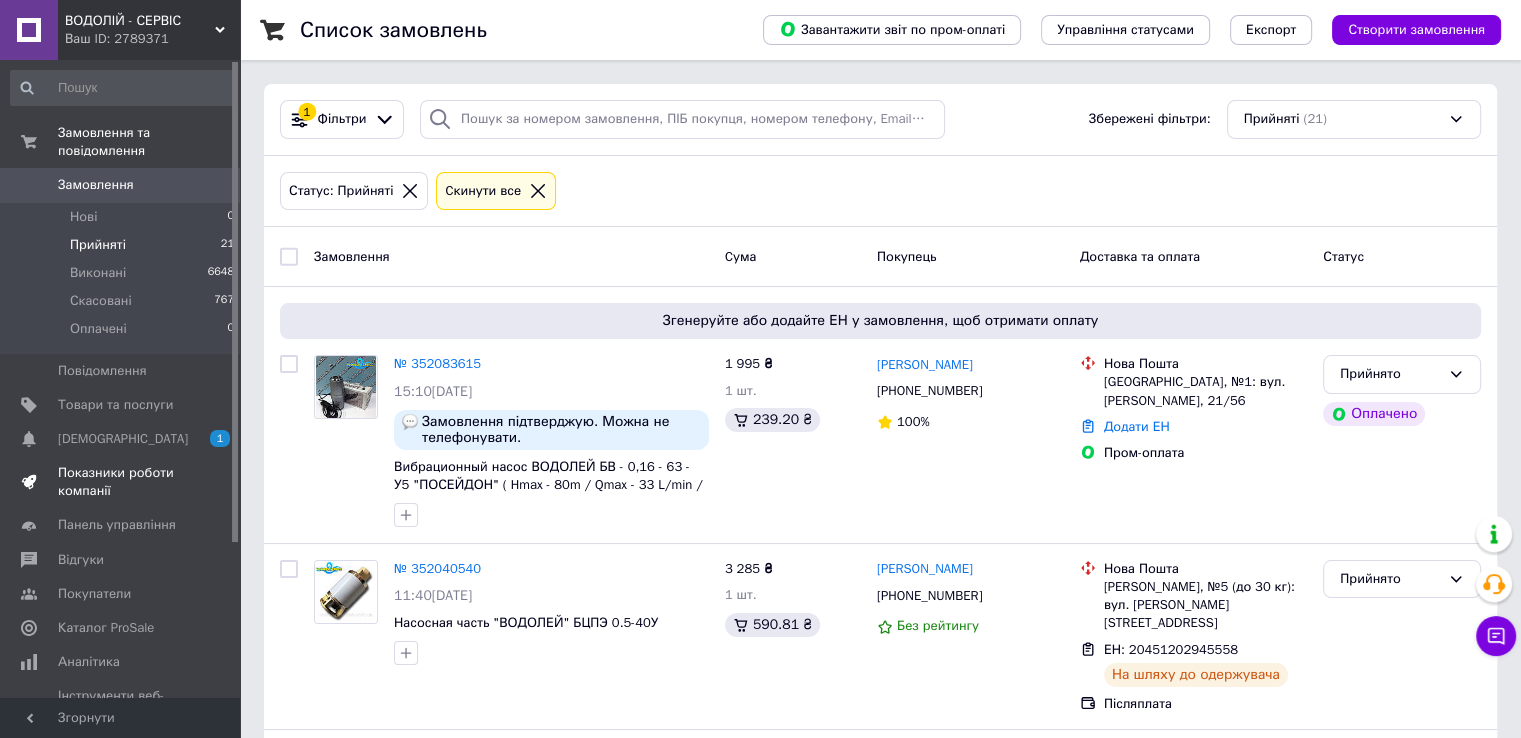 click on "Показники роботи компанії" at bounding box center [121, 482] 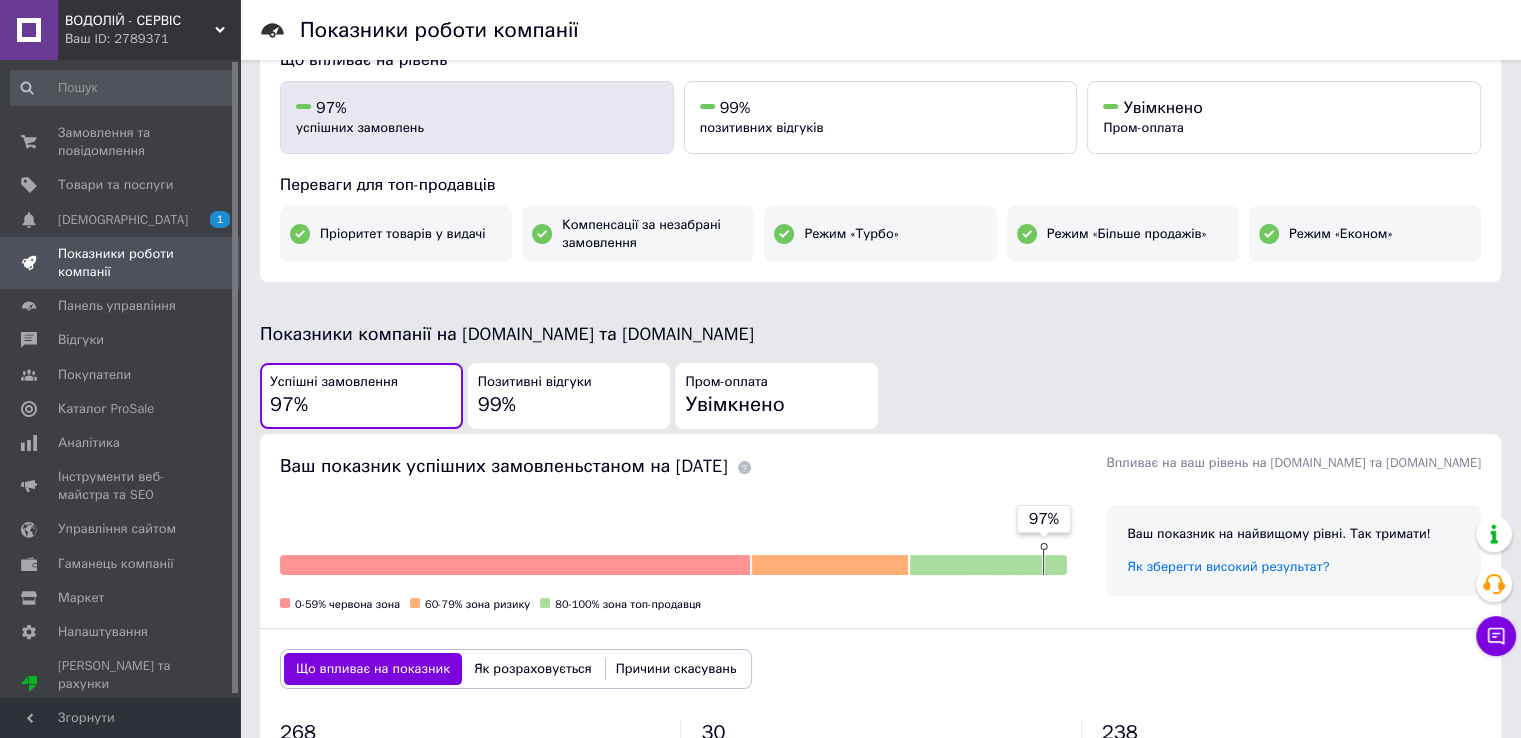 scroll, scrollTop: 0, scrollLeft: 0, axis: both 